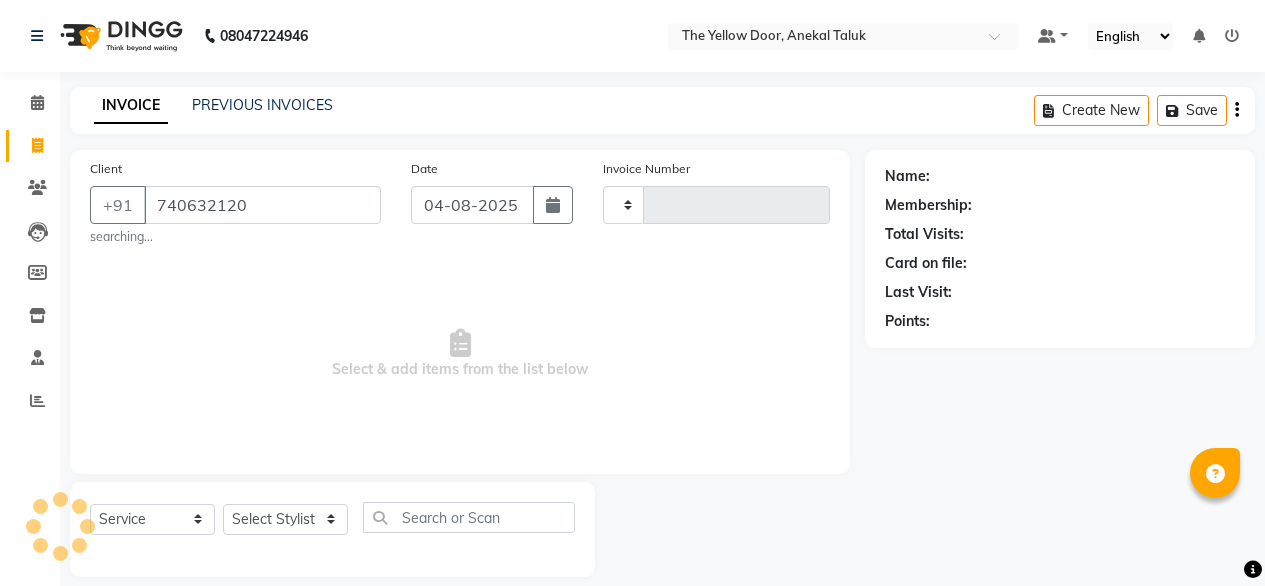 select on "service" 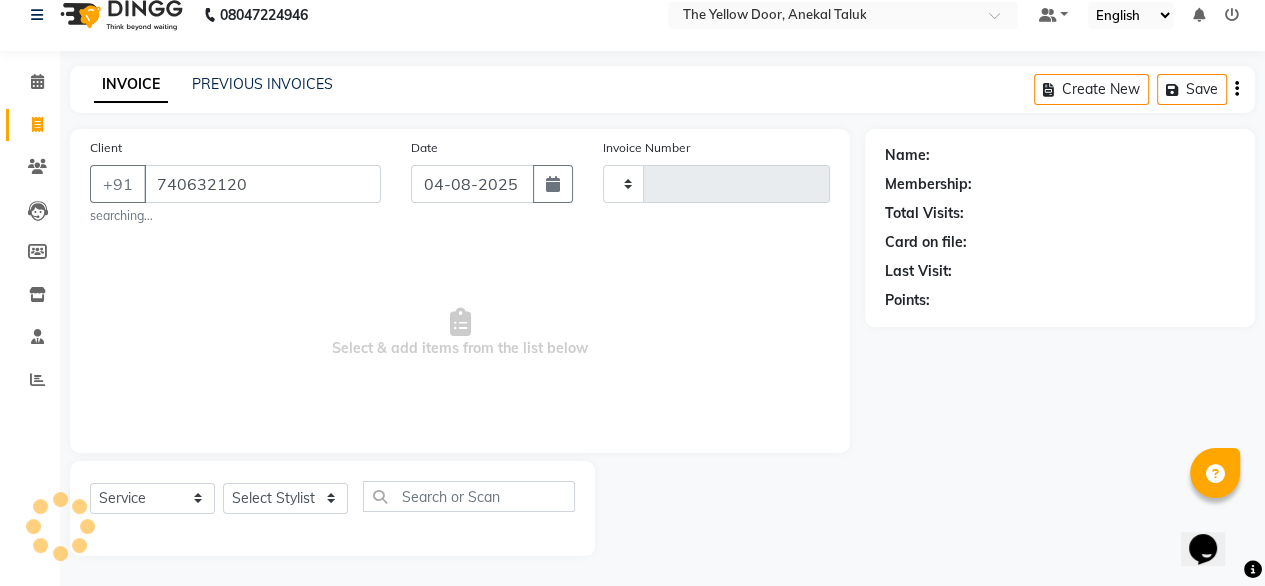scroll, scrollTop: 0, scrollLeft: 0, axis: both 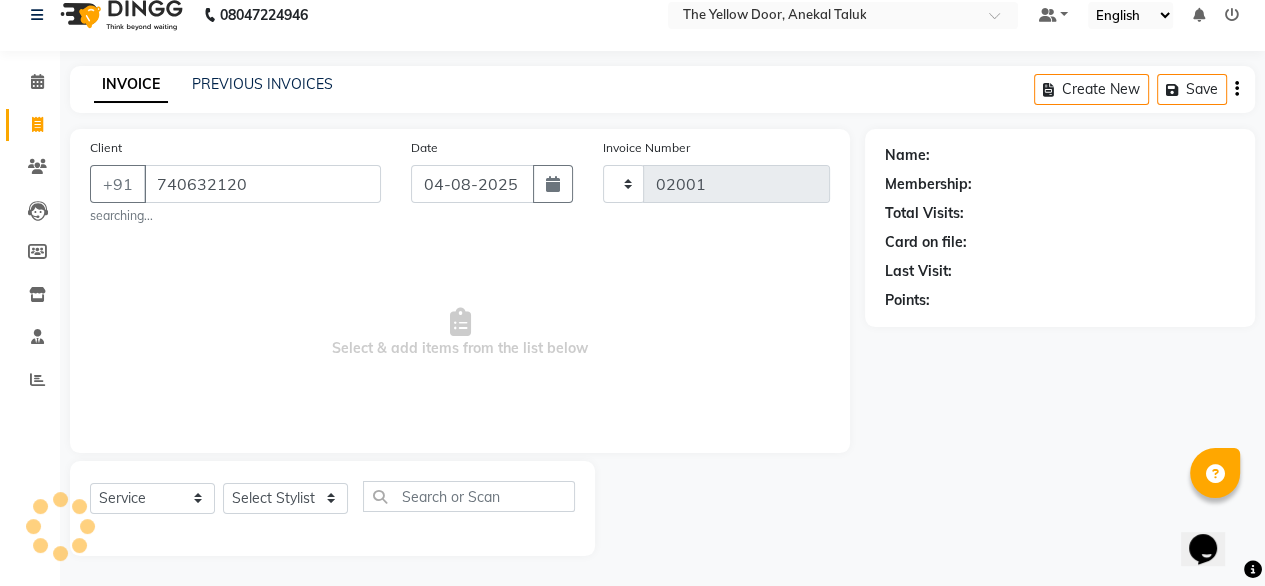 select on "5650" 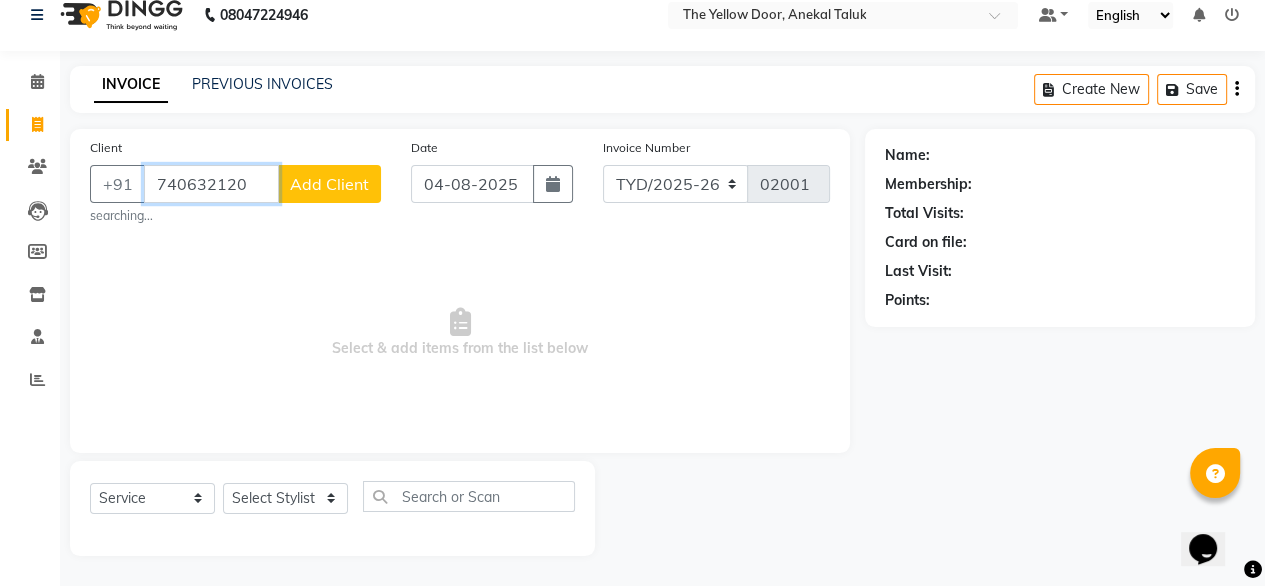click on "740632120" at bounding box center [211, 184] 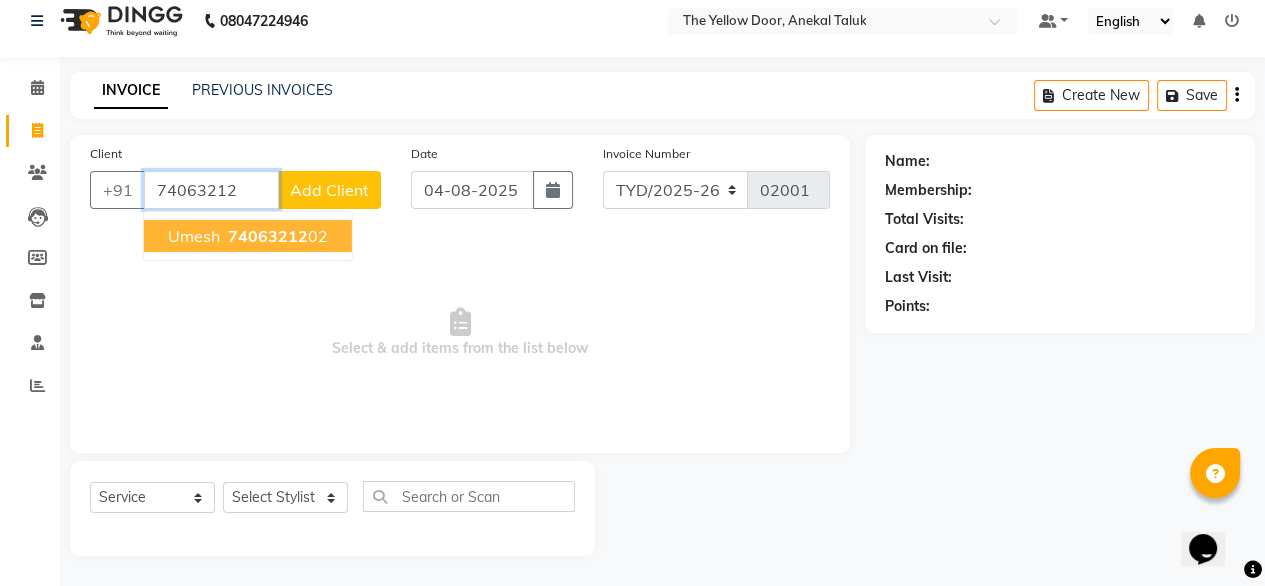 scroll, scrollTop: 16, scrollLeft: 0, axis: vertical 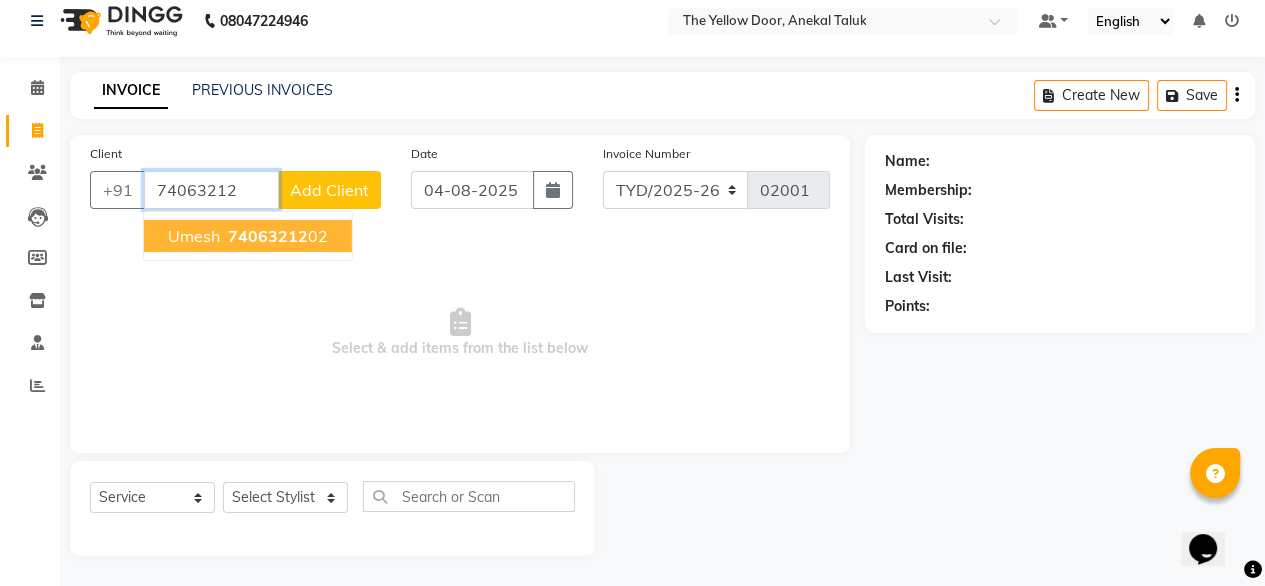 click on "74063212" at bounding box center (268, 236) 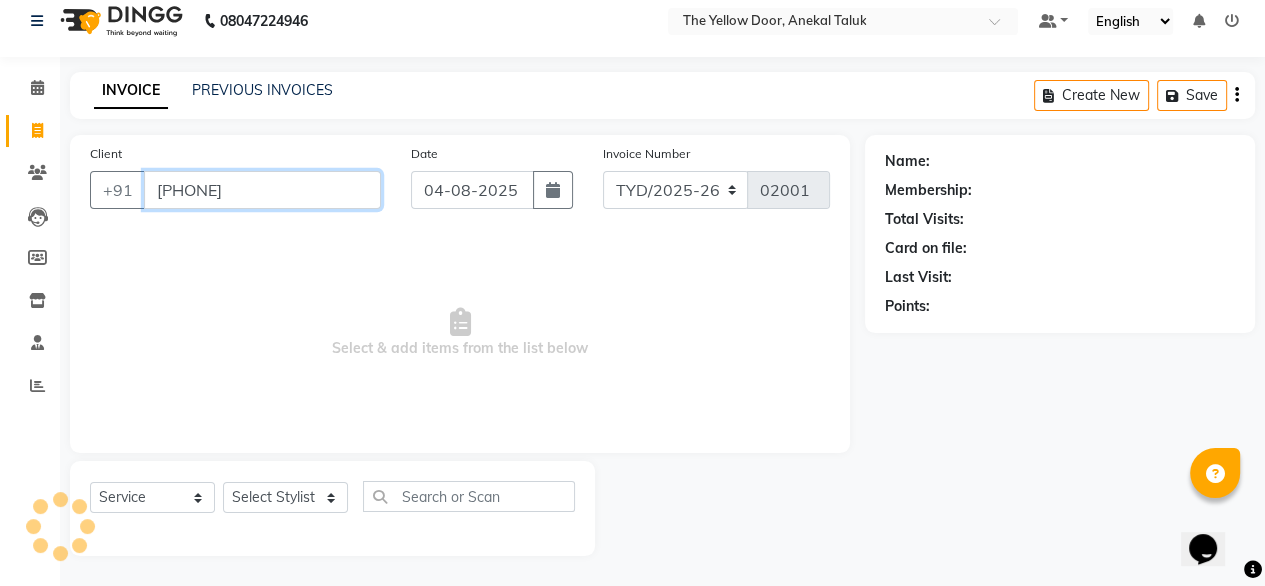 type on "7406321202" 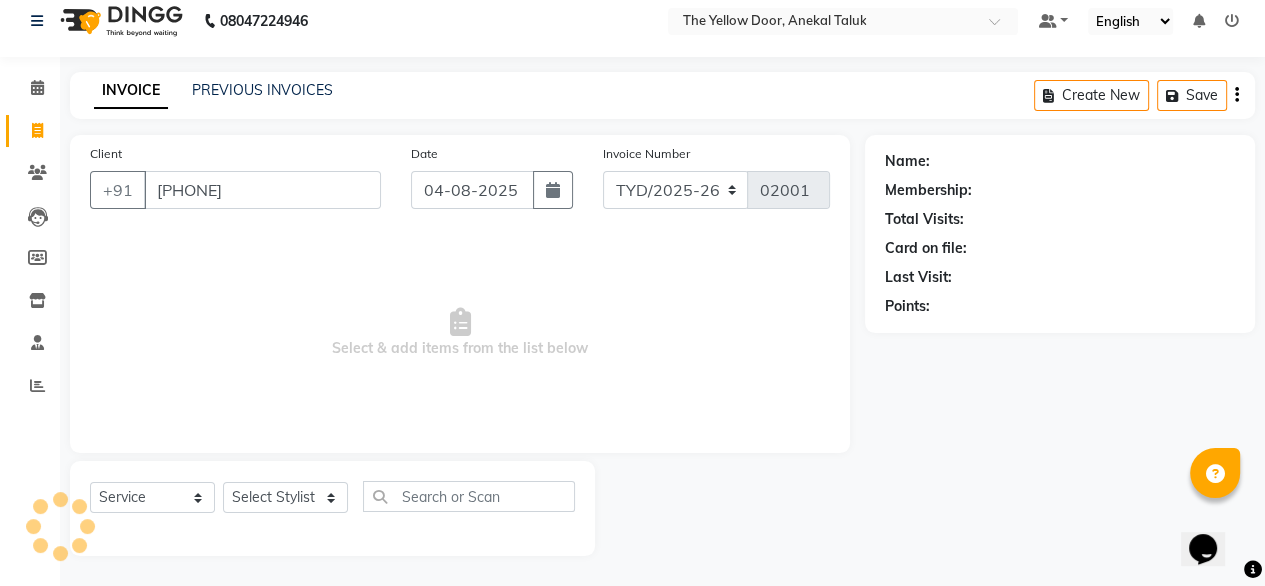 select on "1: Object" 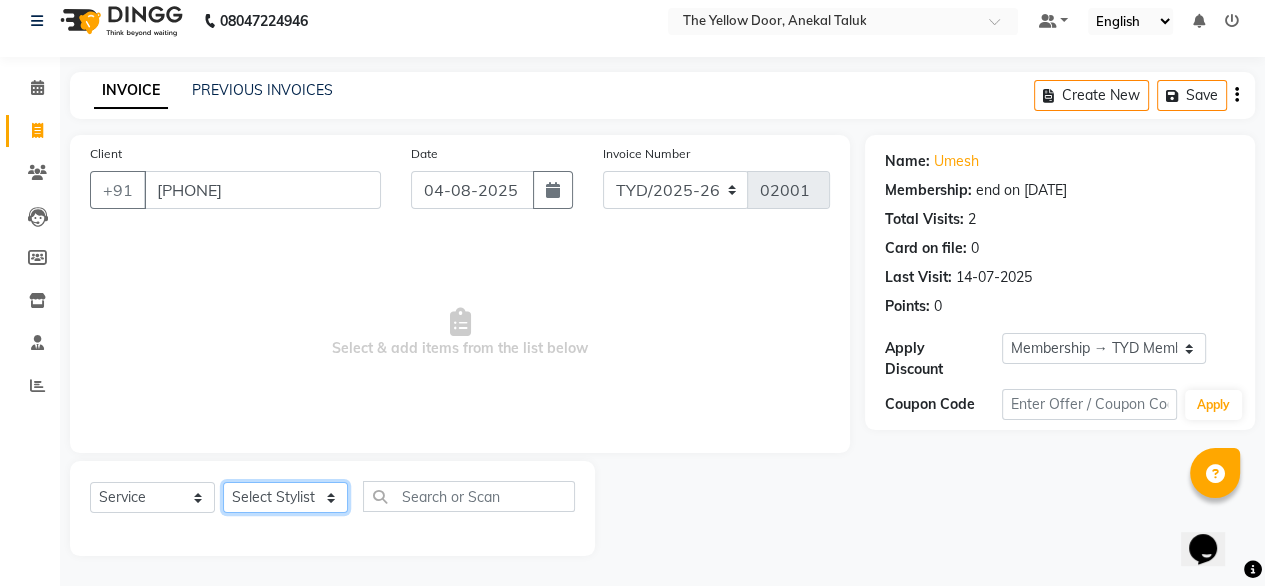 click on "Select Stylist Amit Roy Bina Deena Jena Housekeeping Manager Sajiya Shefi Shanoor Shri" 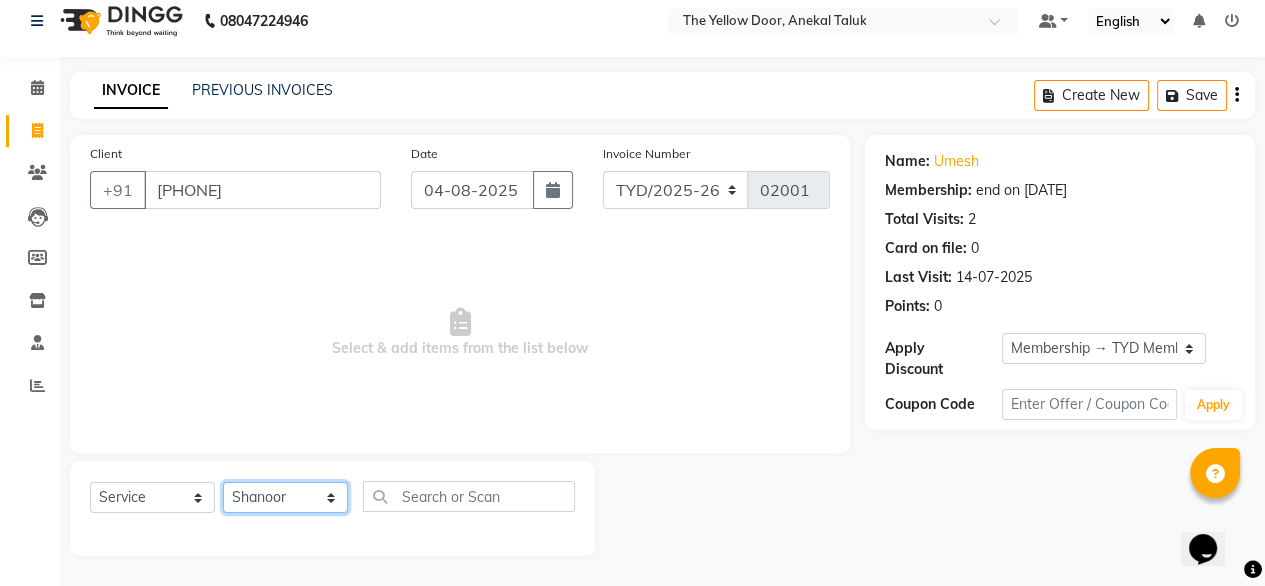 click on "Select Stylist Amit Roy Bina Deena Jena Housekeeping Manager Sajiya Shefi Shanoor Shri" 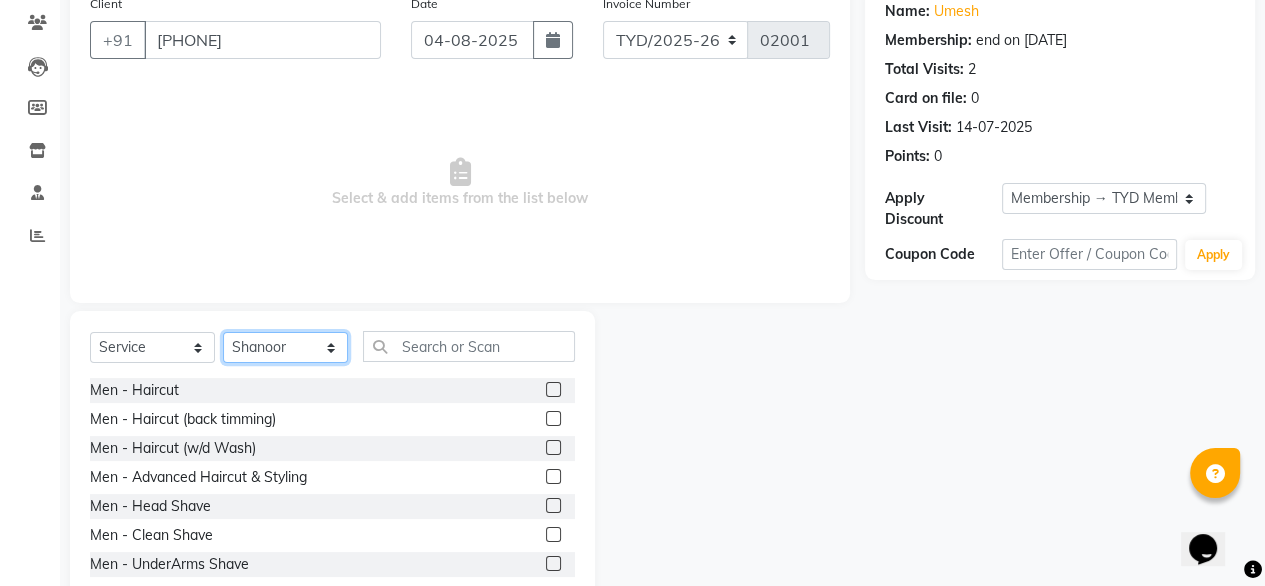 scroll, scrollTop: 216, scrollLeft: 0, axis: vertical 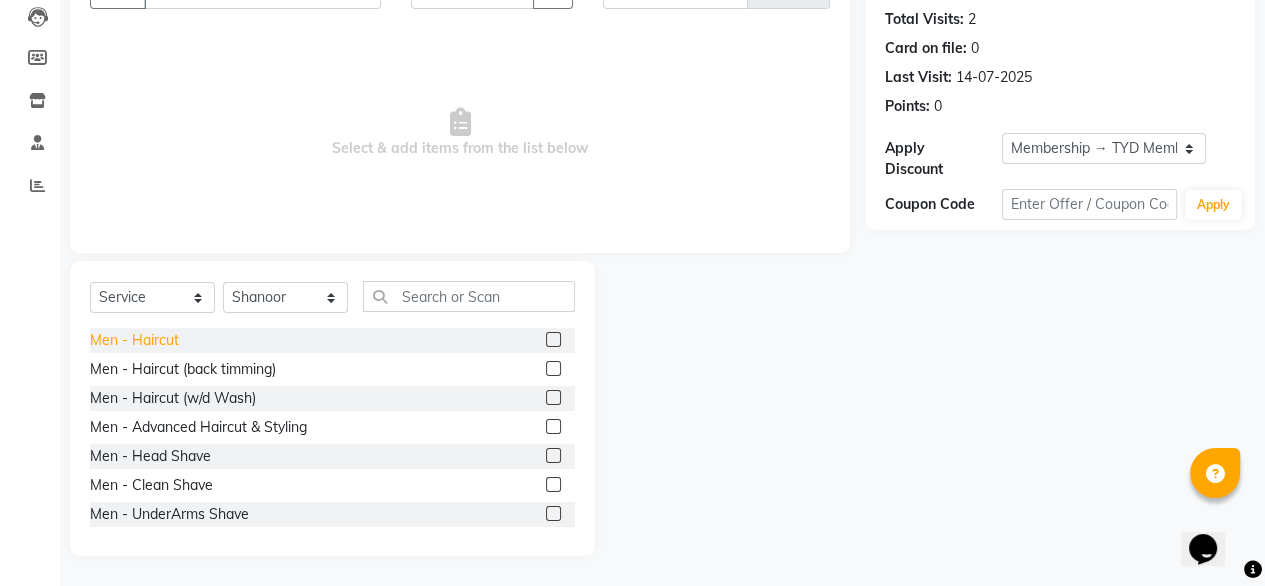 click on "Men - Haircut" 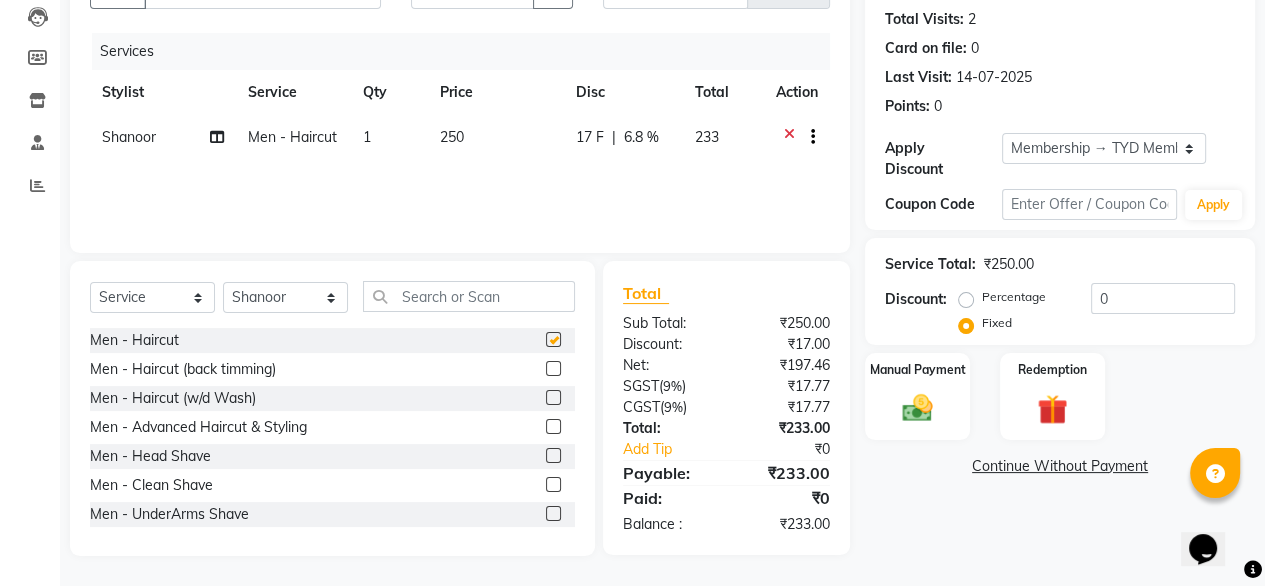 checkbox on "false" 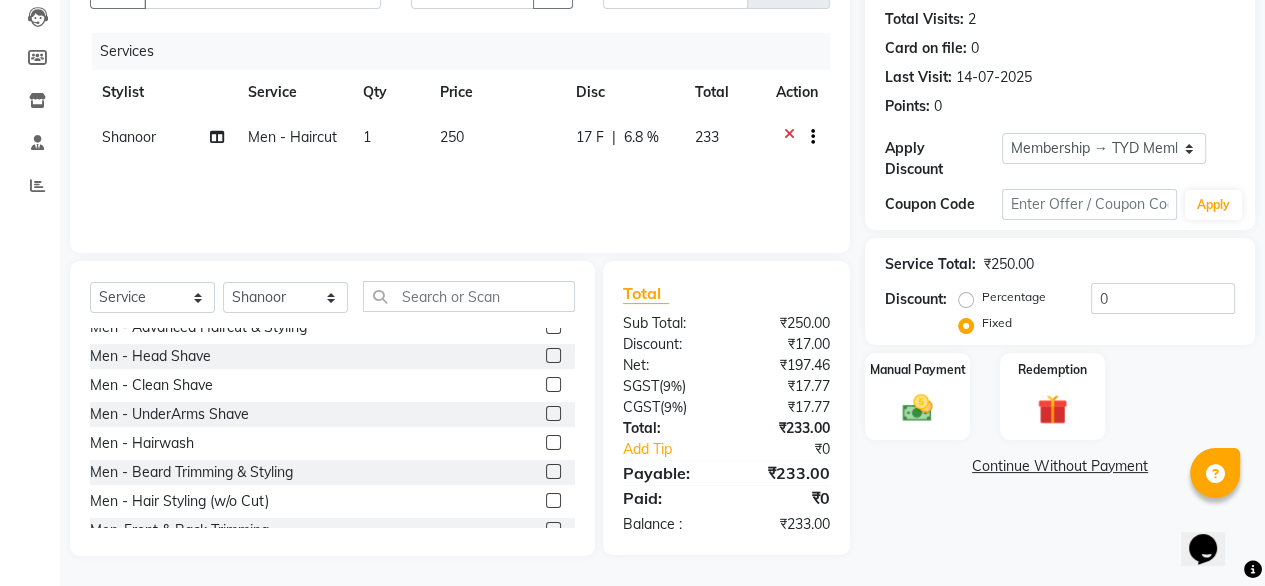 scroll, scrollTop: 0, scrollLeft: 0, axis: both 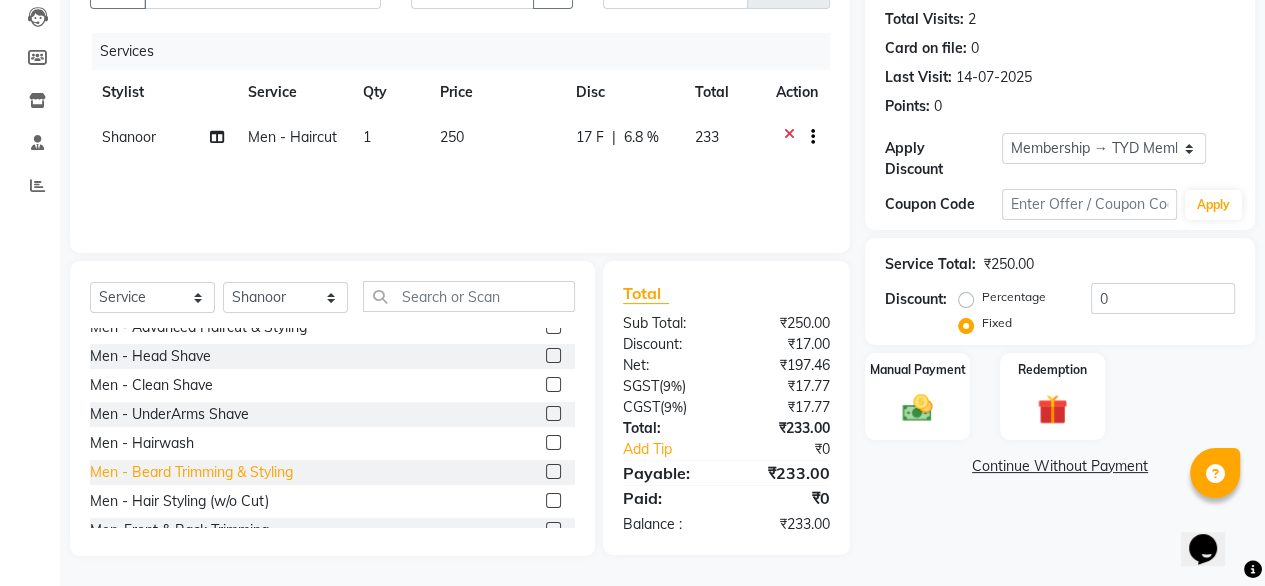 click on "Men - Beard Trimming & Styling" 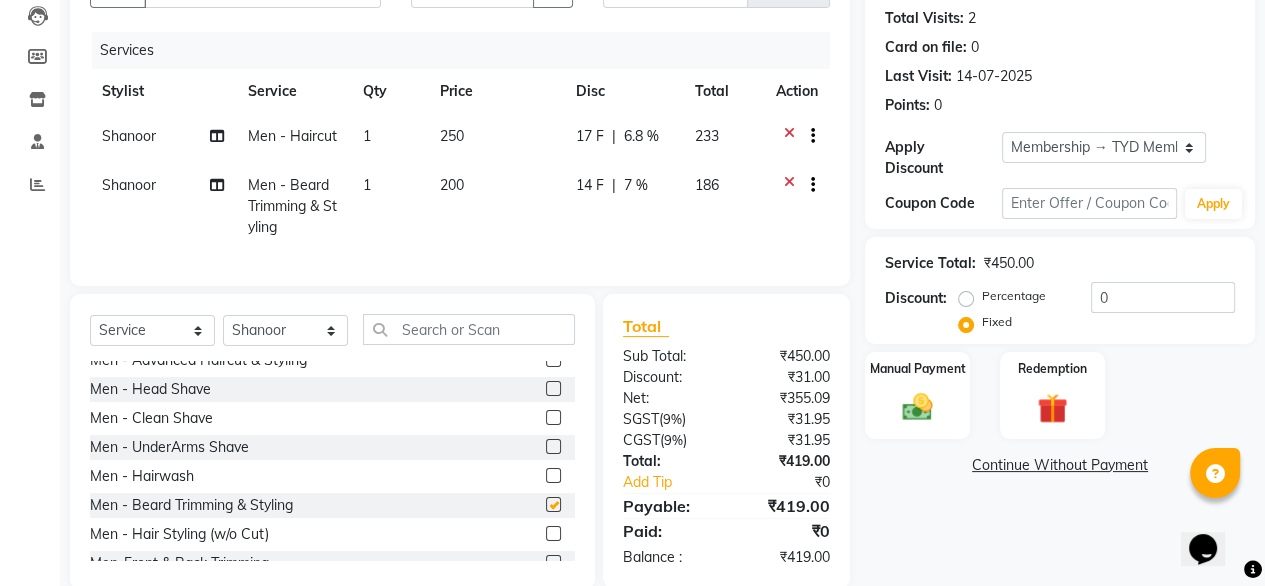 checkbox on "false" 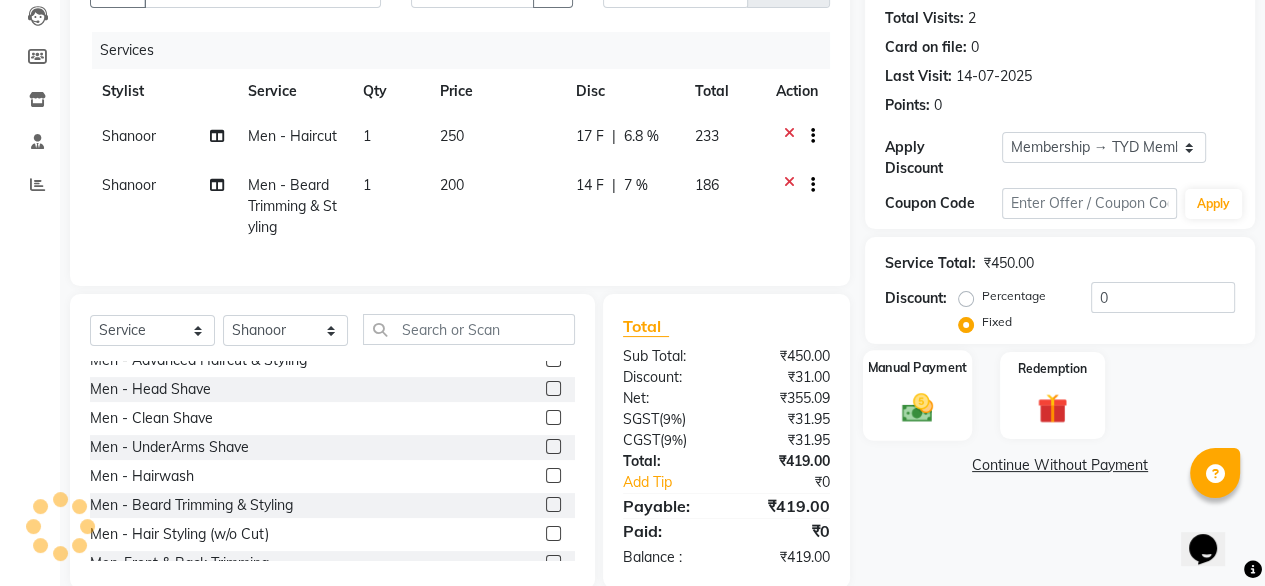 click on "Manual Payment" 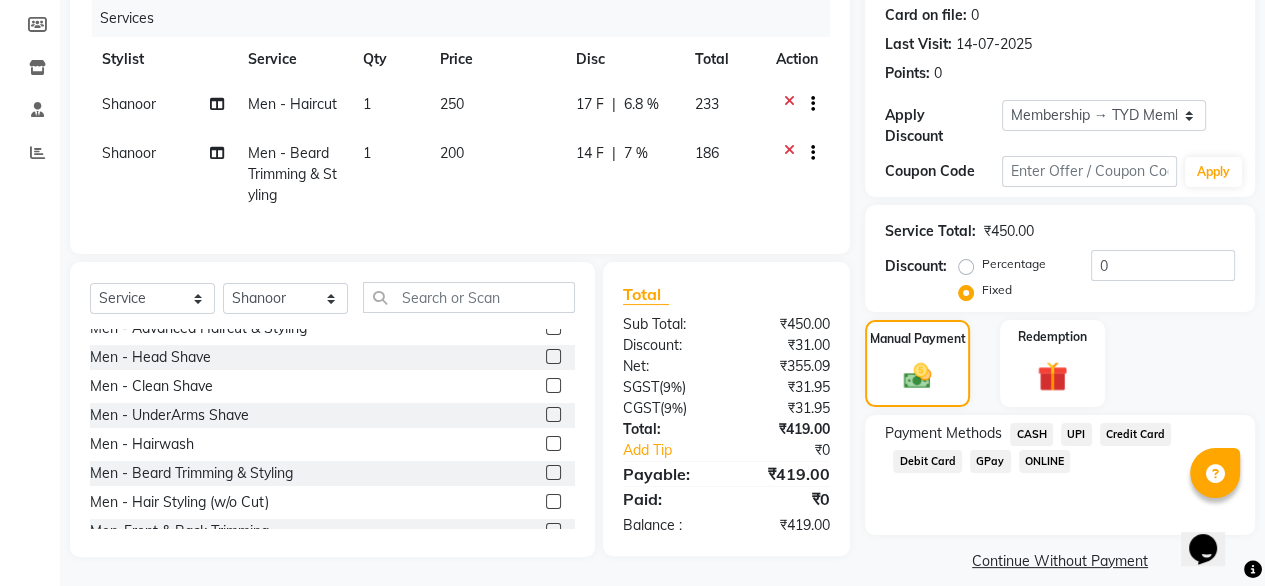 scroll, scrollTop: 265, scrollLeft: 0, axis: vertical 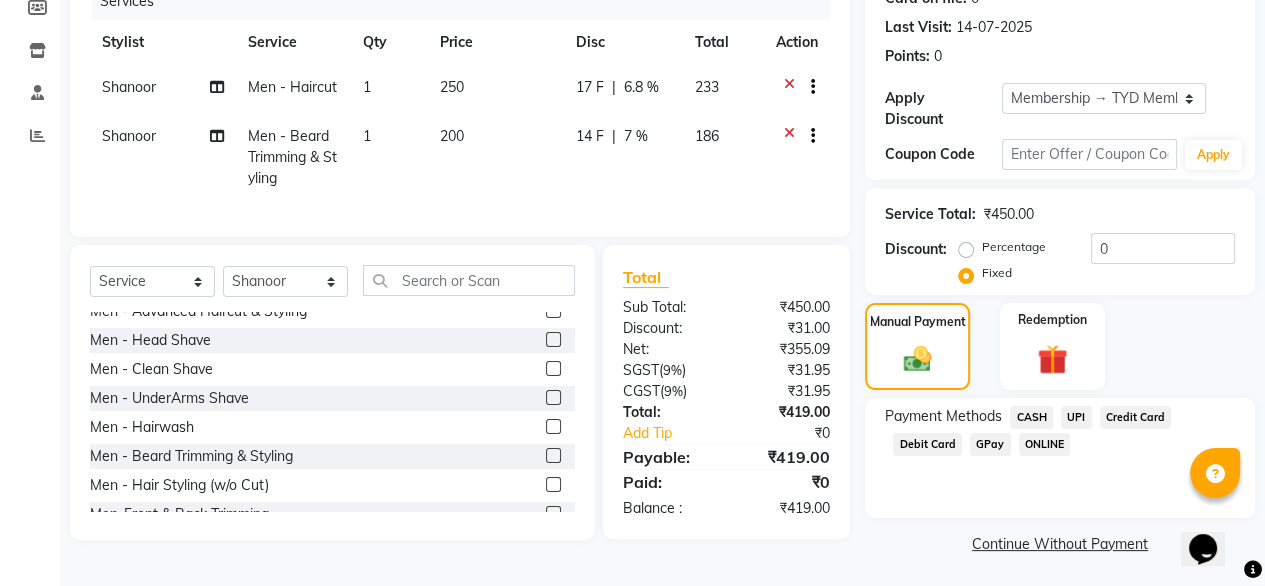 click on "UPI" 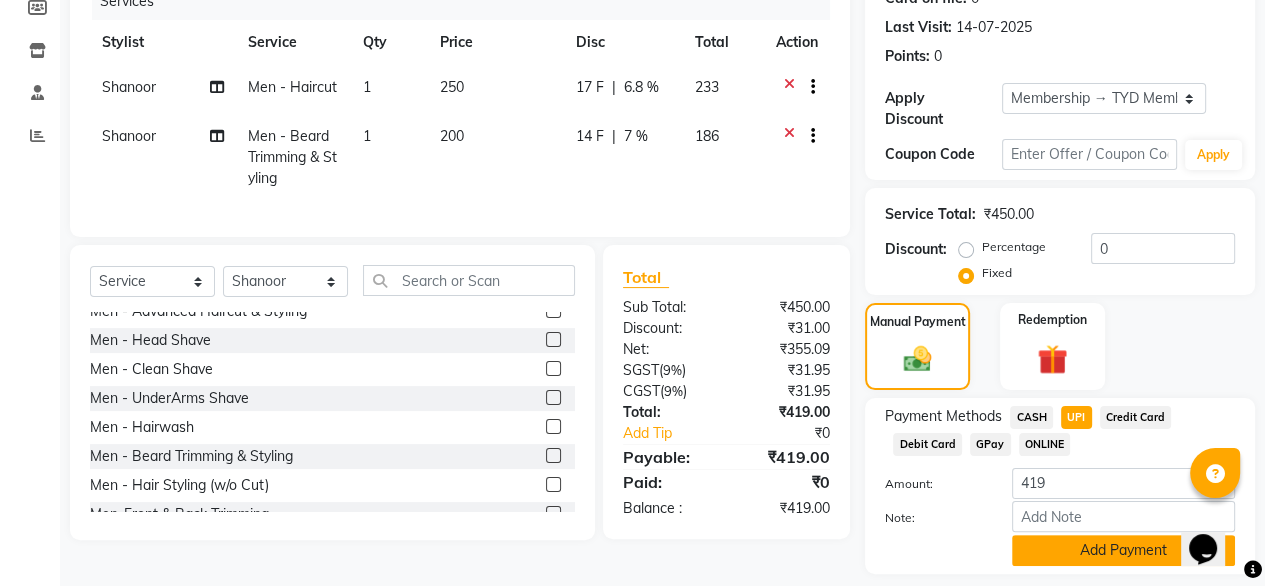 click on "Add Payment" 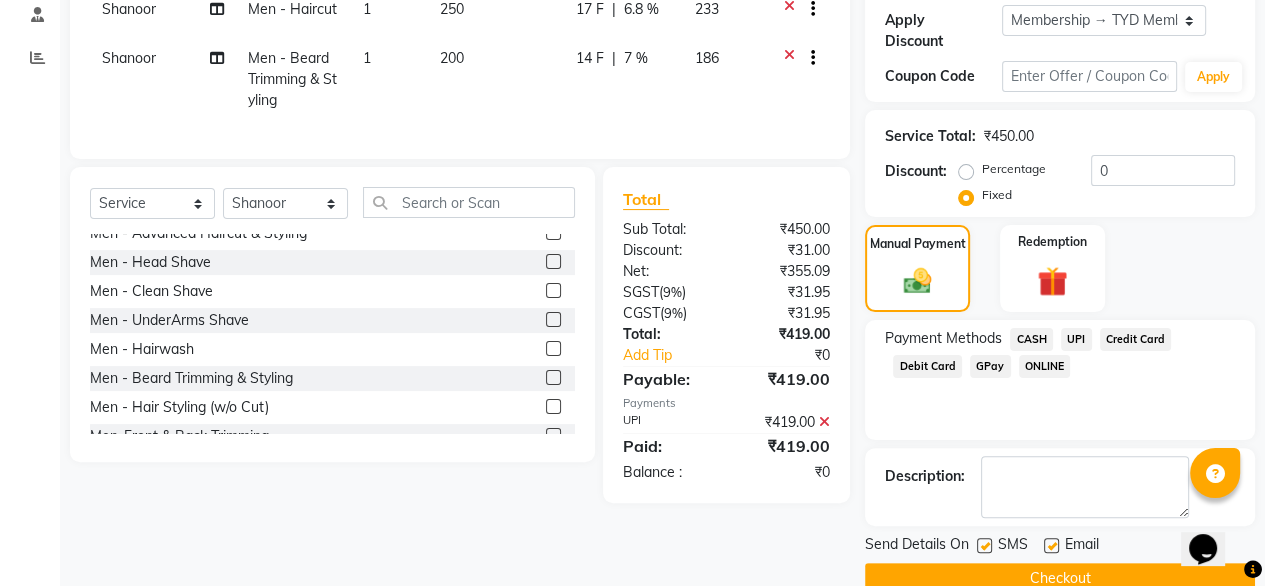 scroll, scrollTop: 364, scrollLeft: 0, axis: vertical 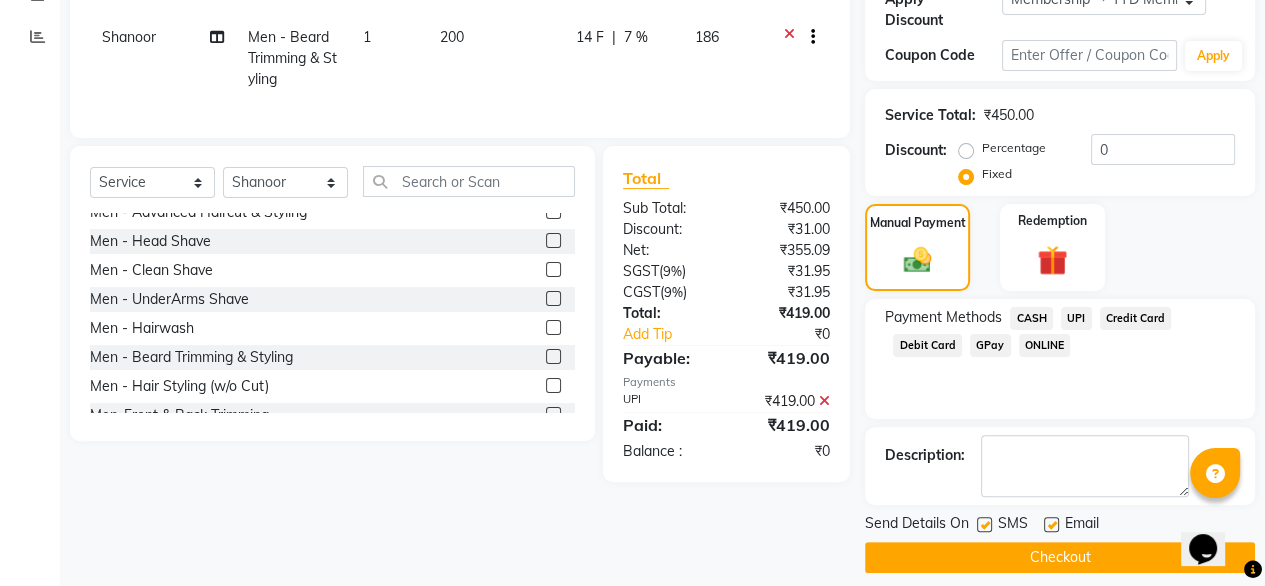 click on "Checkout" 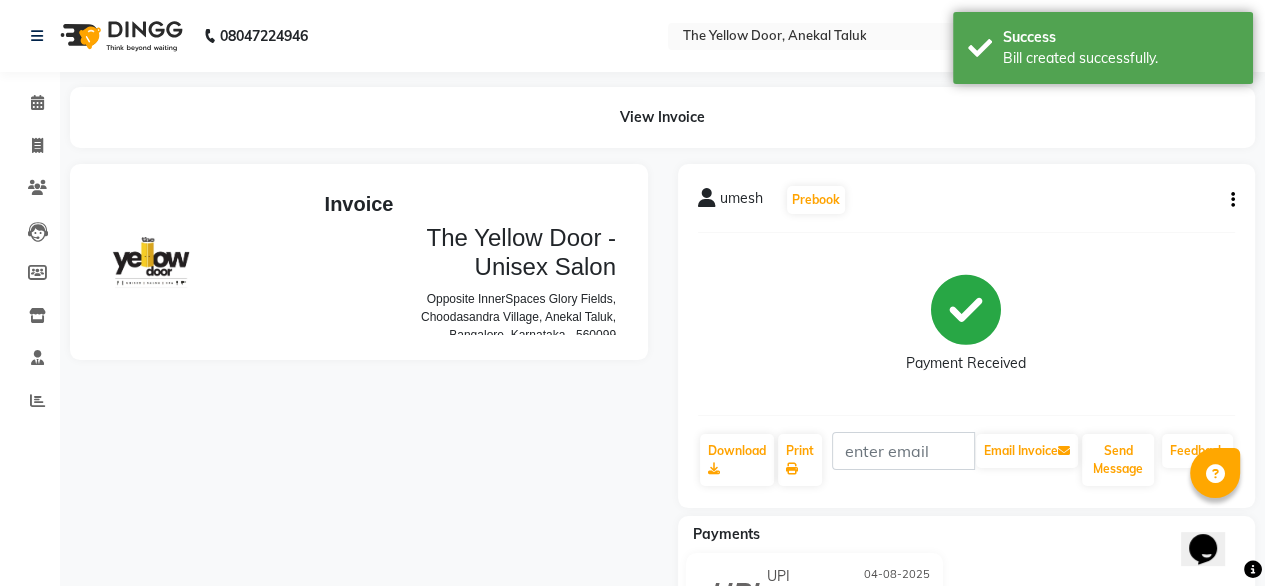 scroll, scrollTop: 0, scrollLeft: 0, axis: both 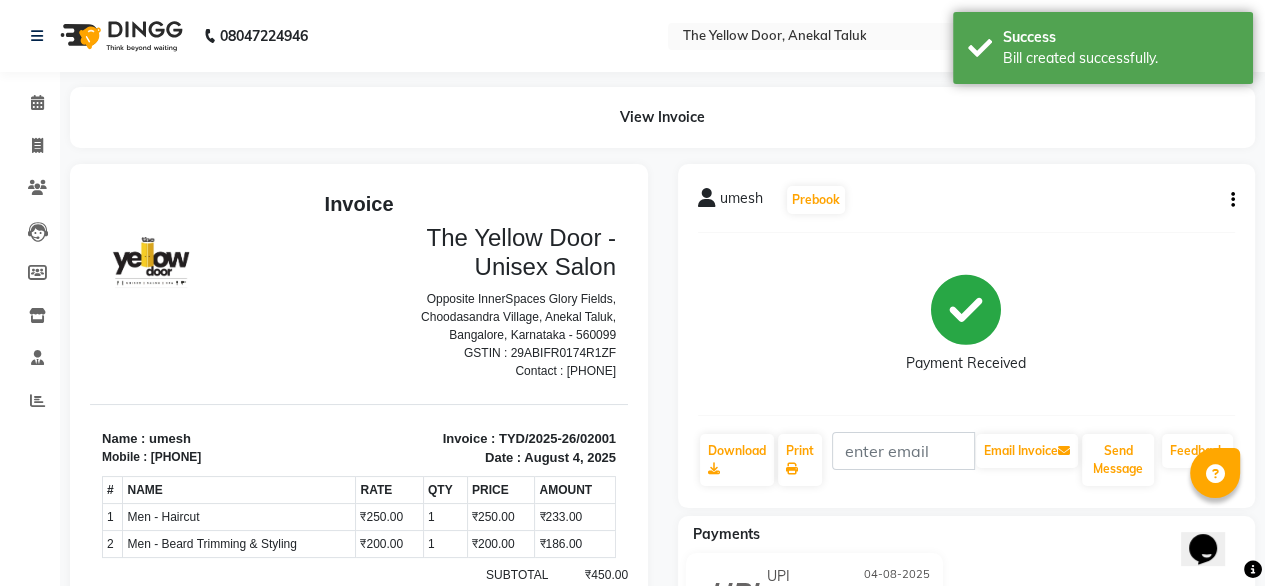 click 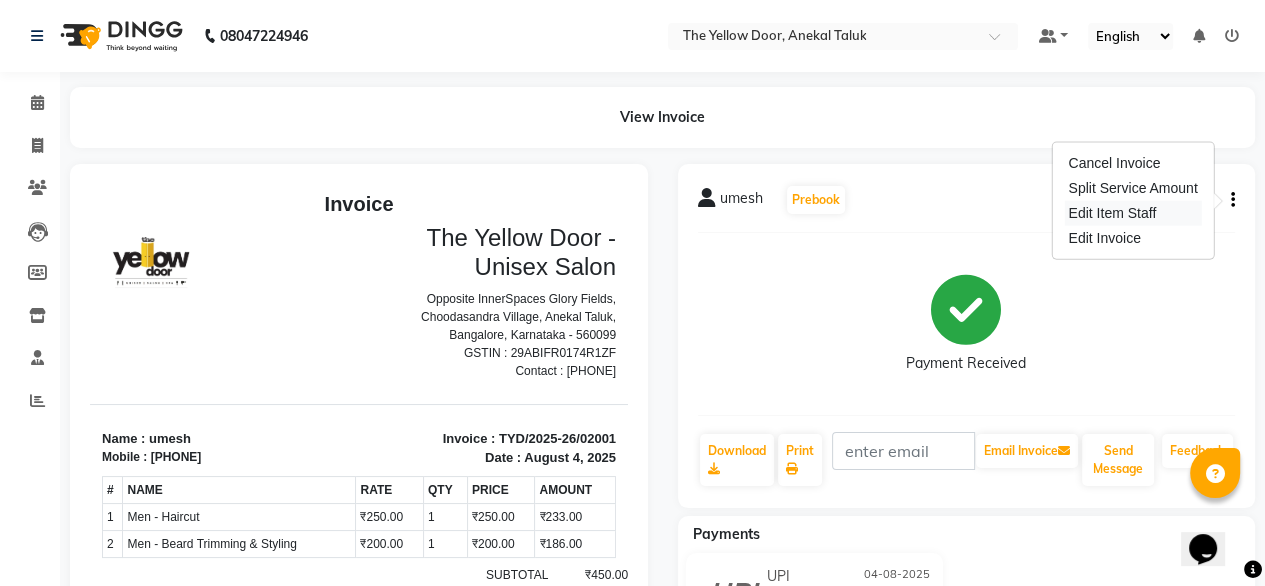click on "Edit Item Staff" at bounding box center [1132, 213] 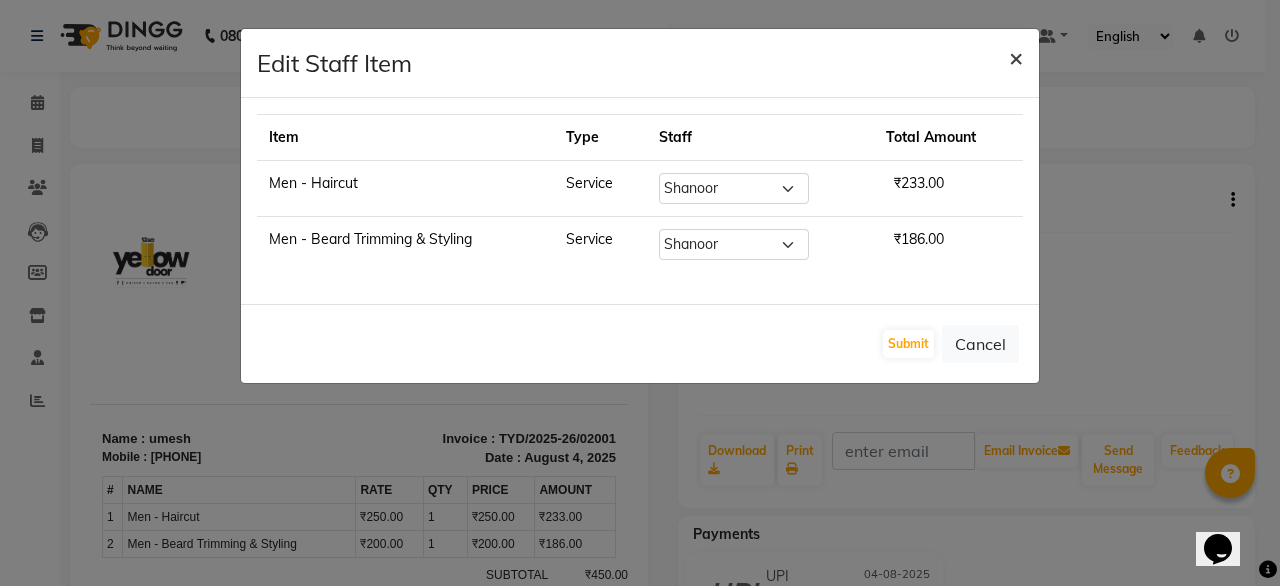 click on "×" 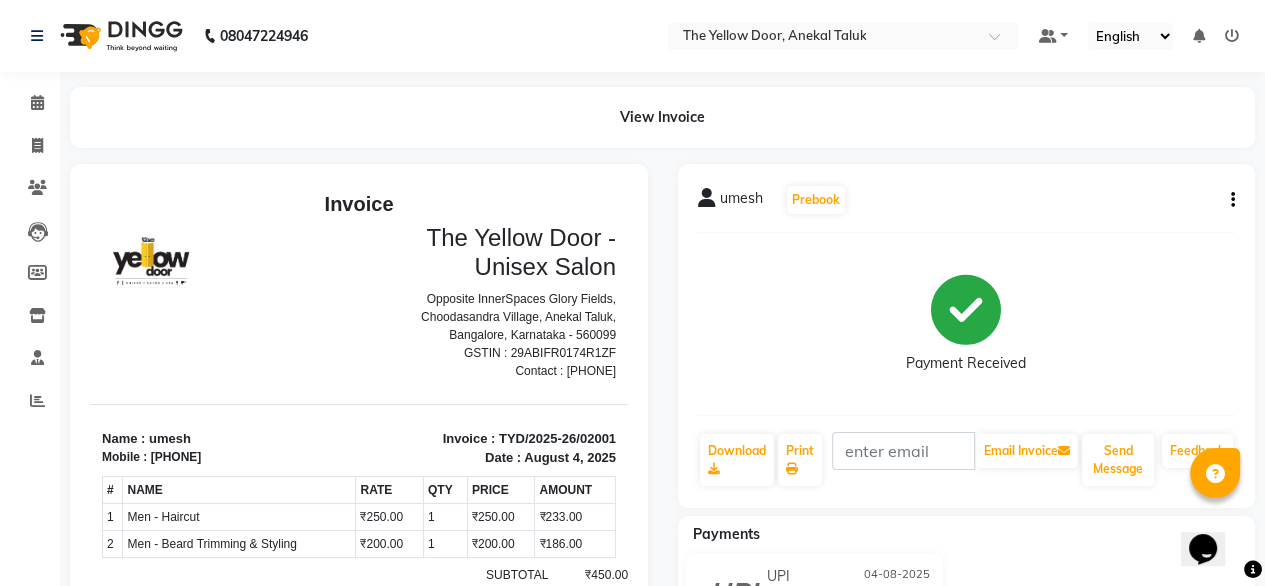 scroll, scrollTop: 324, scrollLeft: 0, axis: vertical 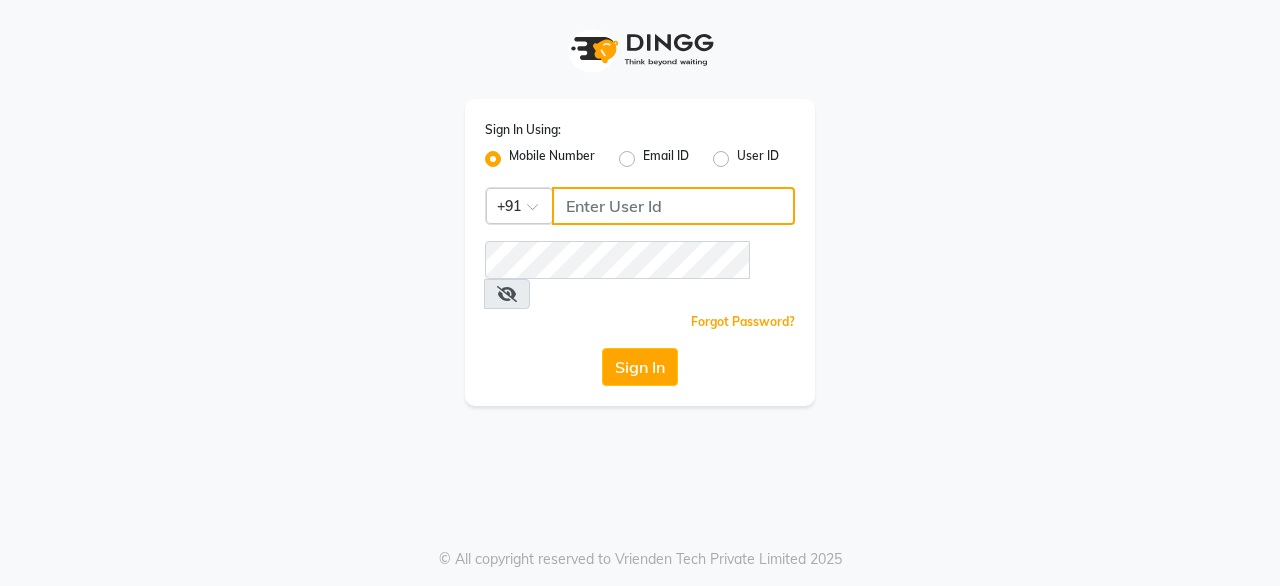 click 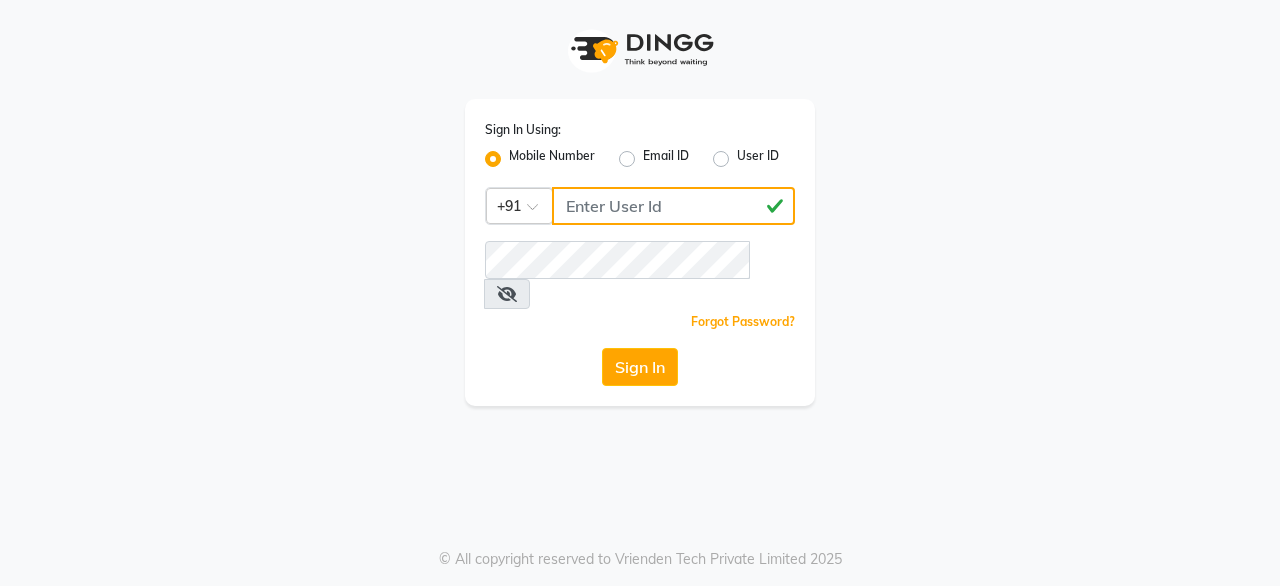 type on "[PHONE]" 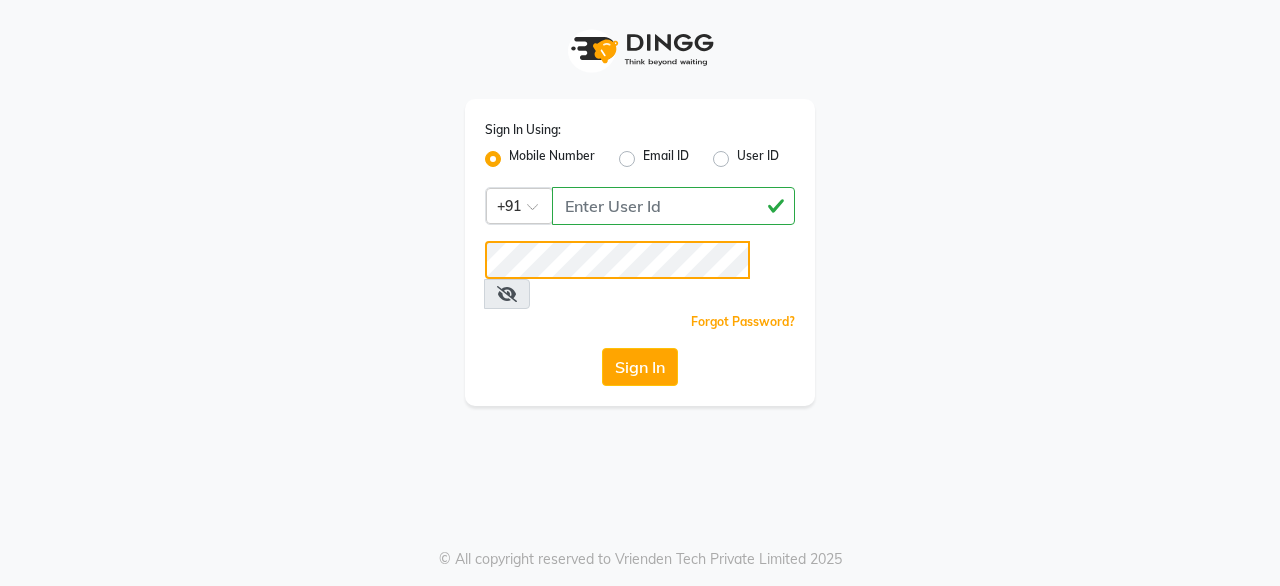 click on "Sign In" 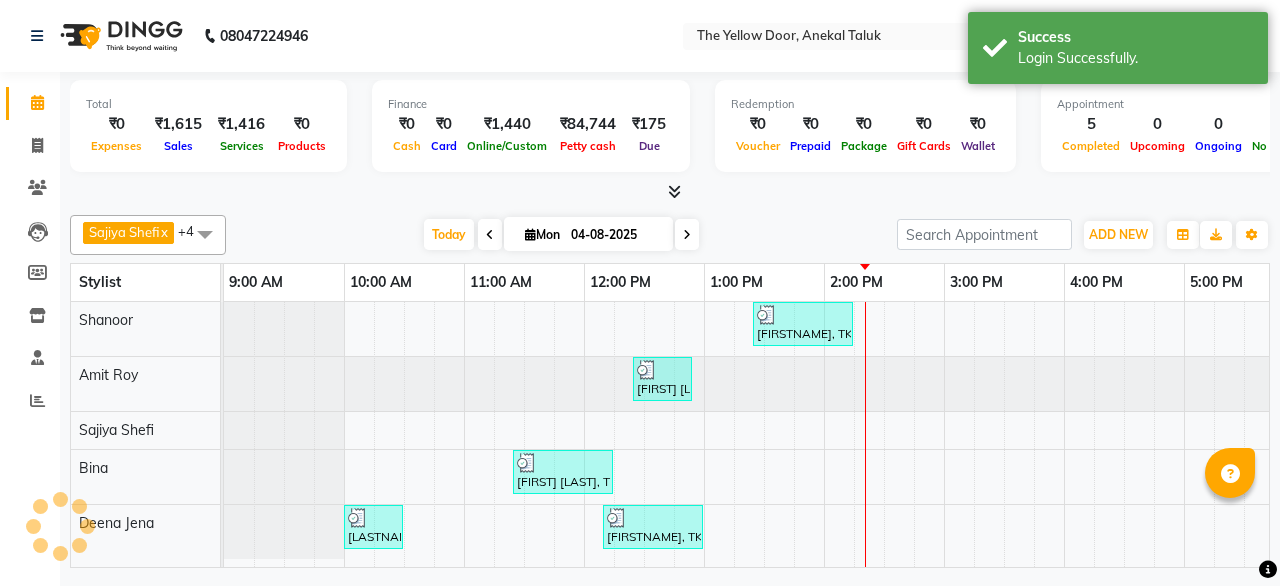 scroll, scrollTop: 0, scrollLeft: 0, axis: both 